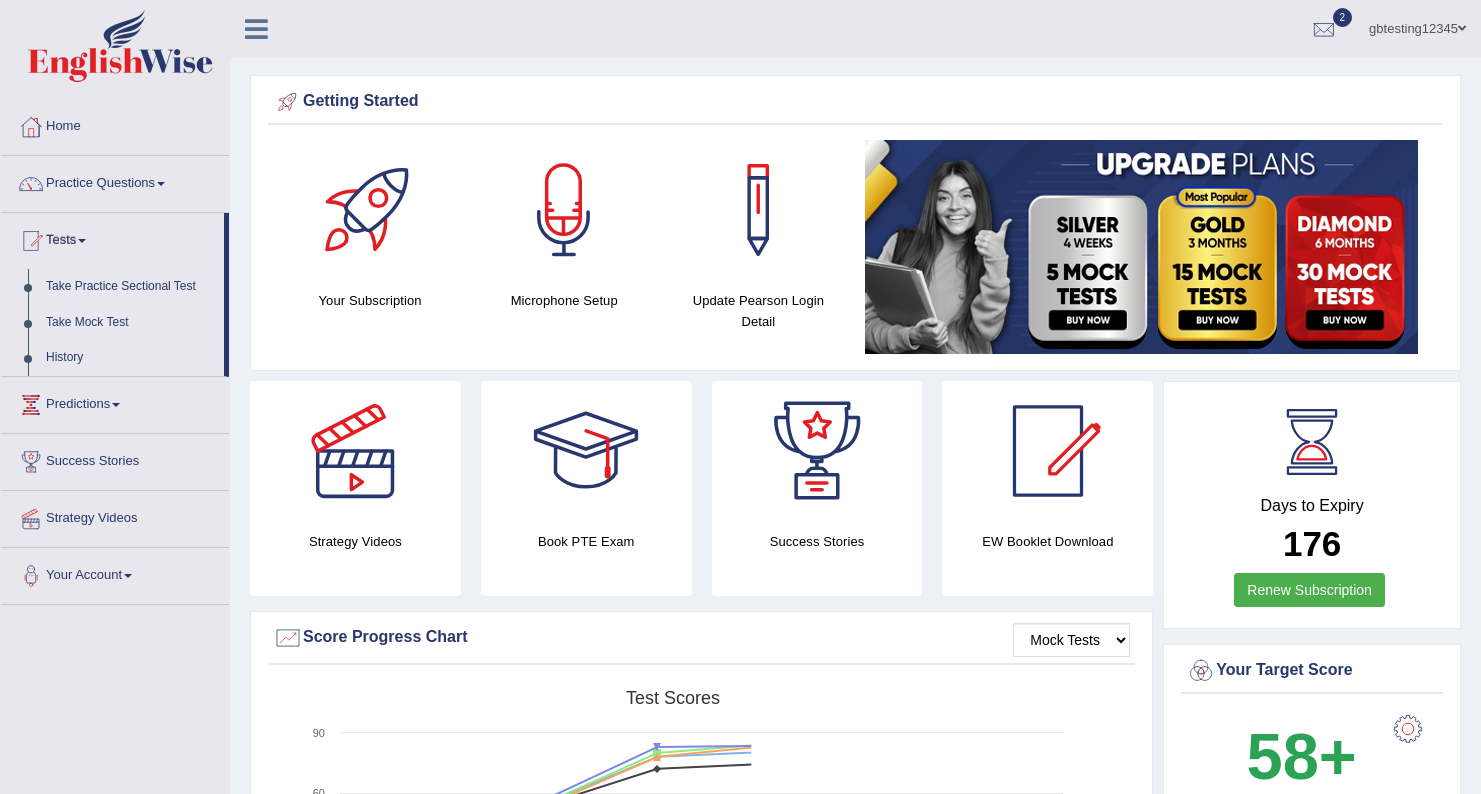 scroll, scrollTop: 0, scrollLeft: 0, axis: both 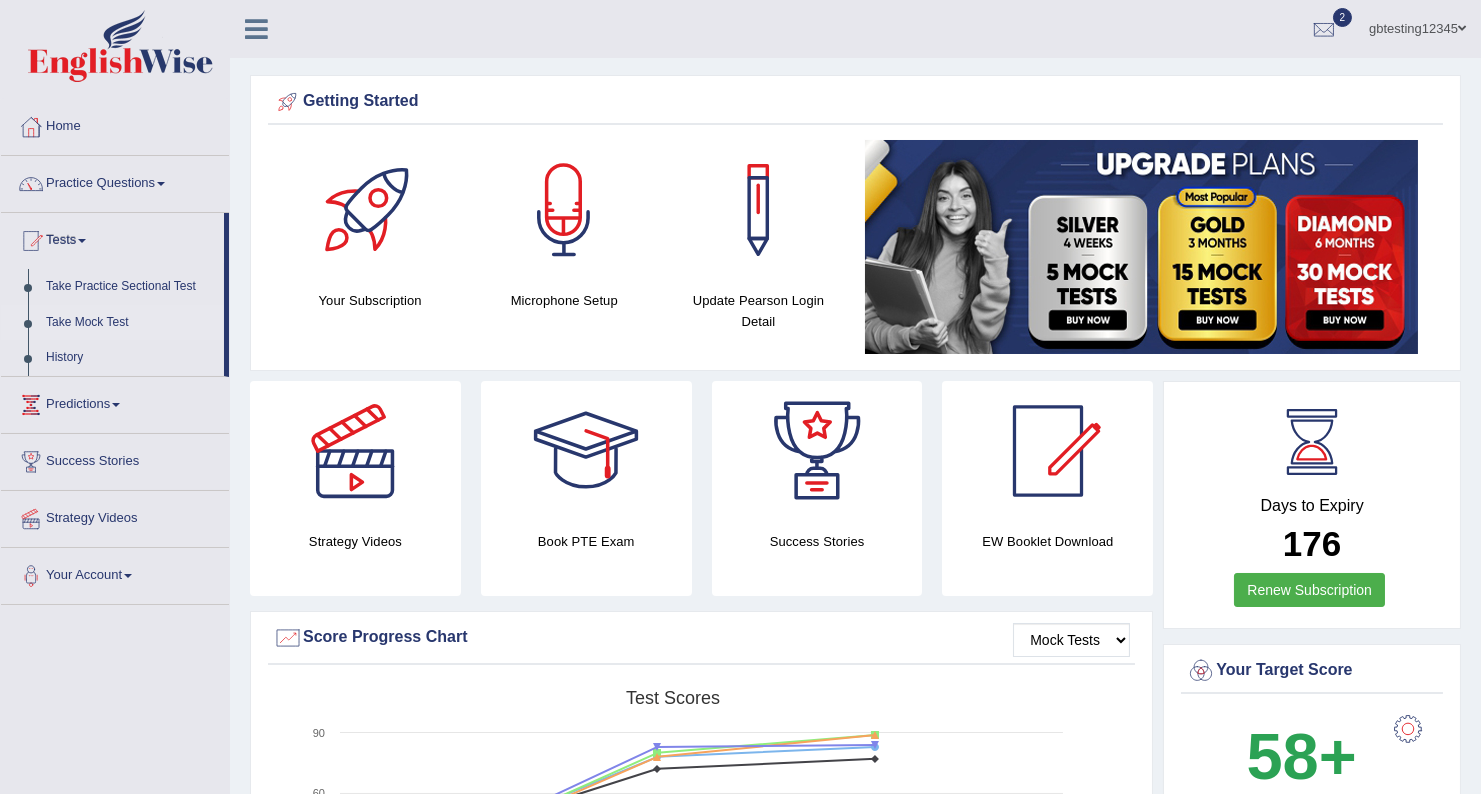 click on "Take Mock Test" at bounding box center [130, 323] 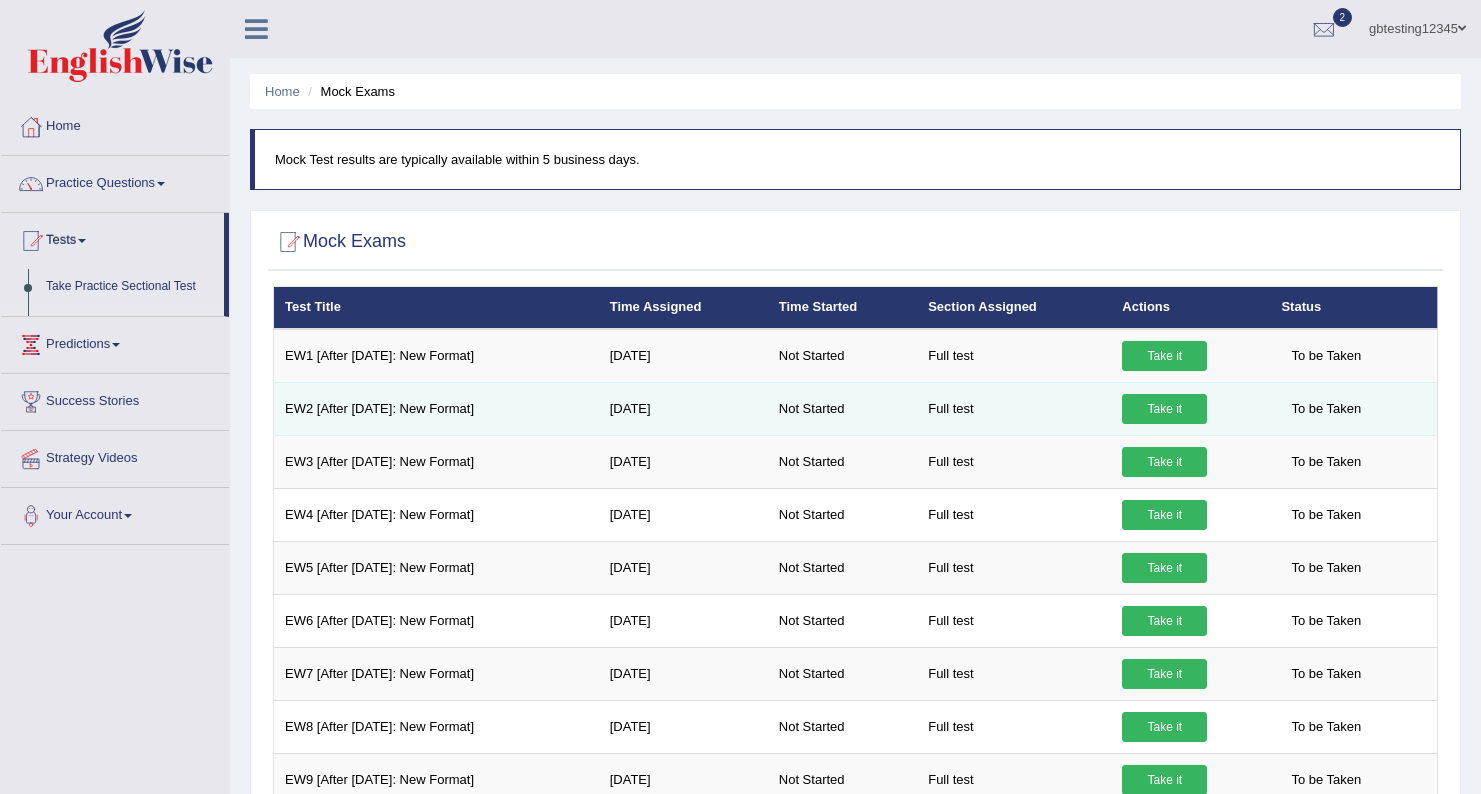 scroll, scrollTop: 0, scrollLeft: 0, axis: both 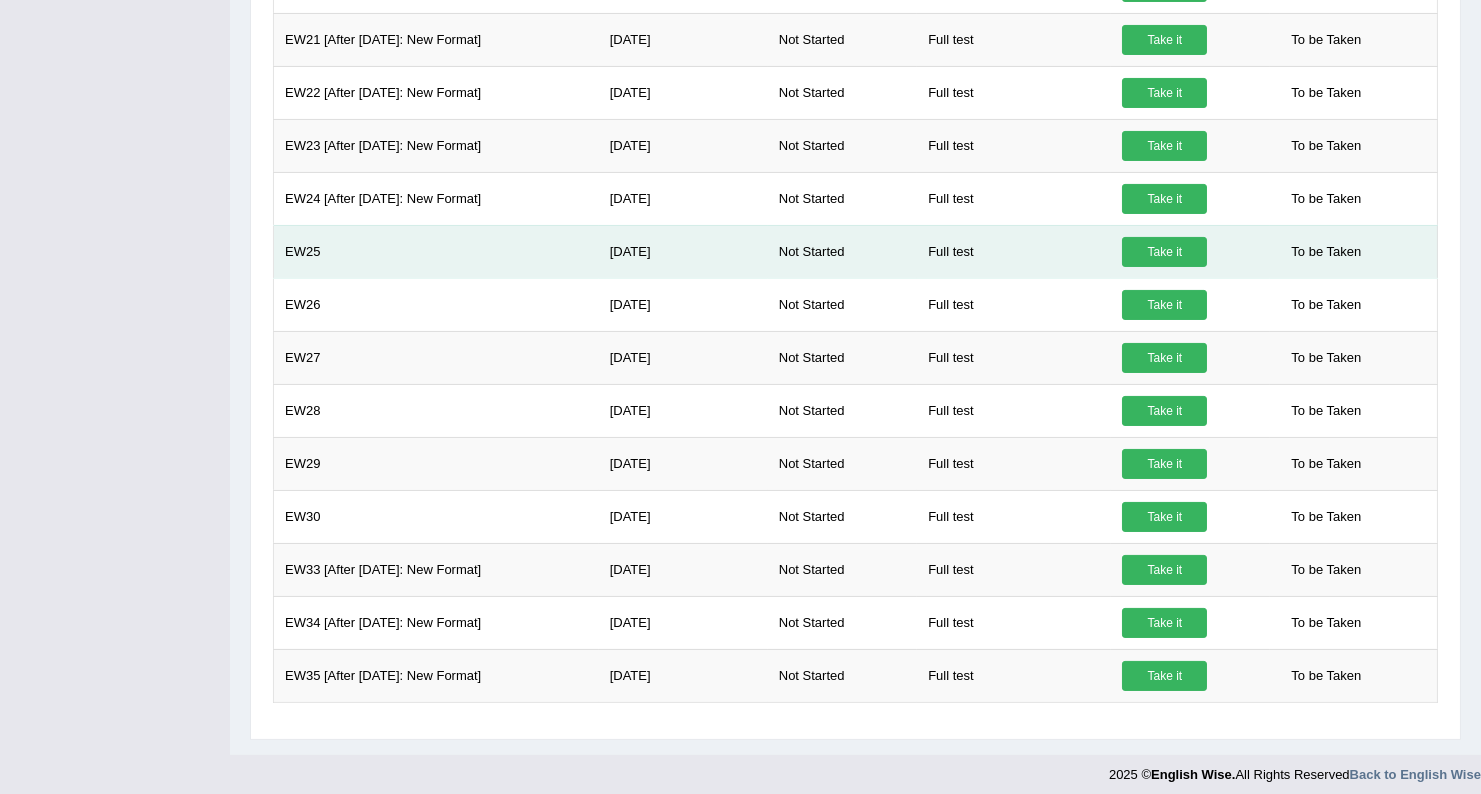 click on "Take it" at bounding box center [1164, 252] 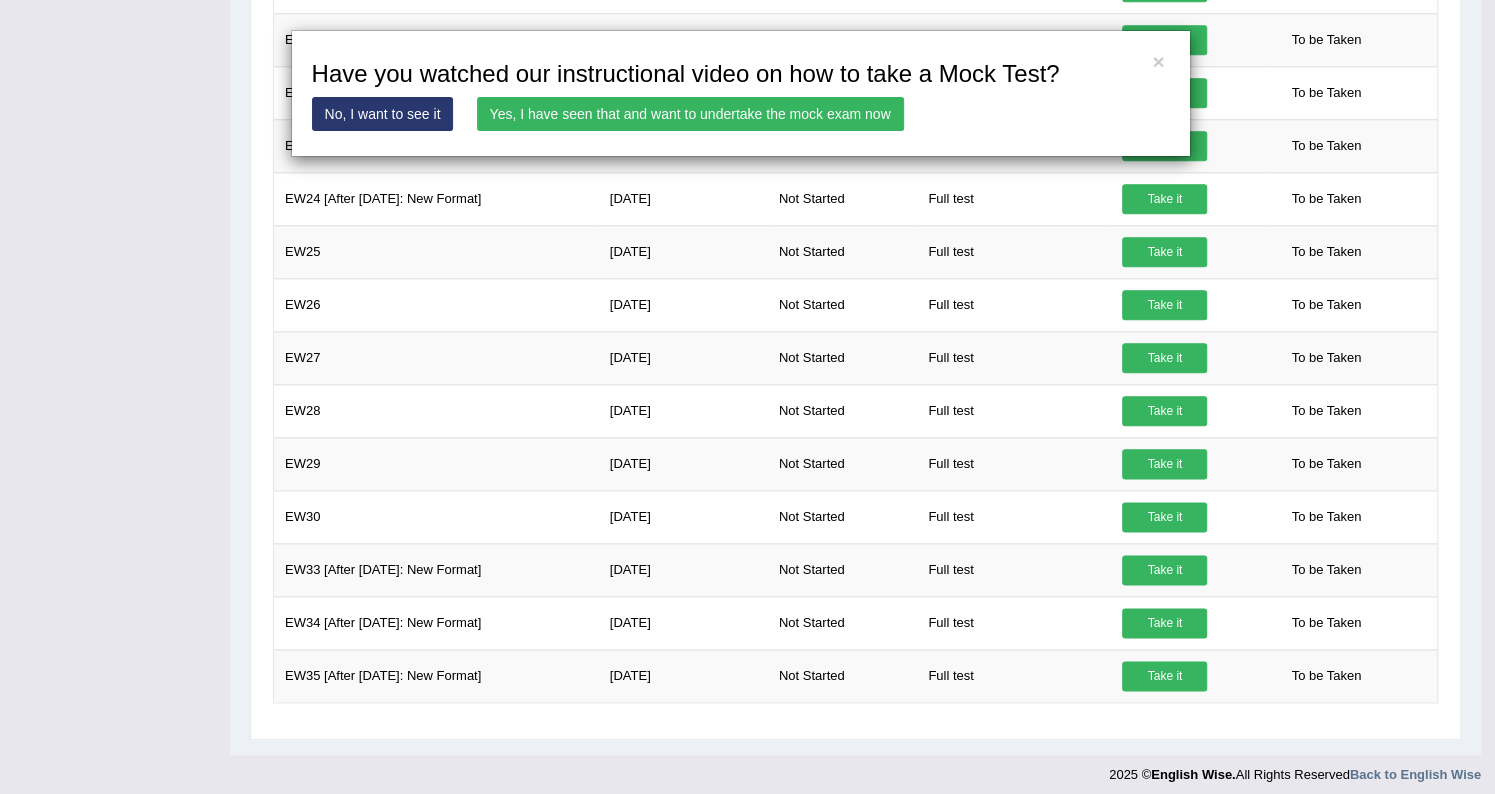 click on "Yes, I have seen that and want to undertake the mock exam now" at bounding box center [690, 114] 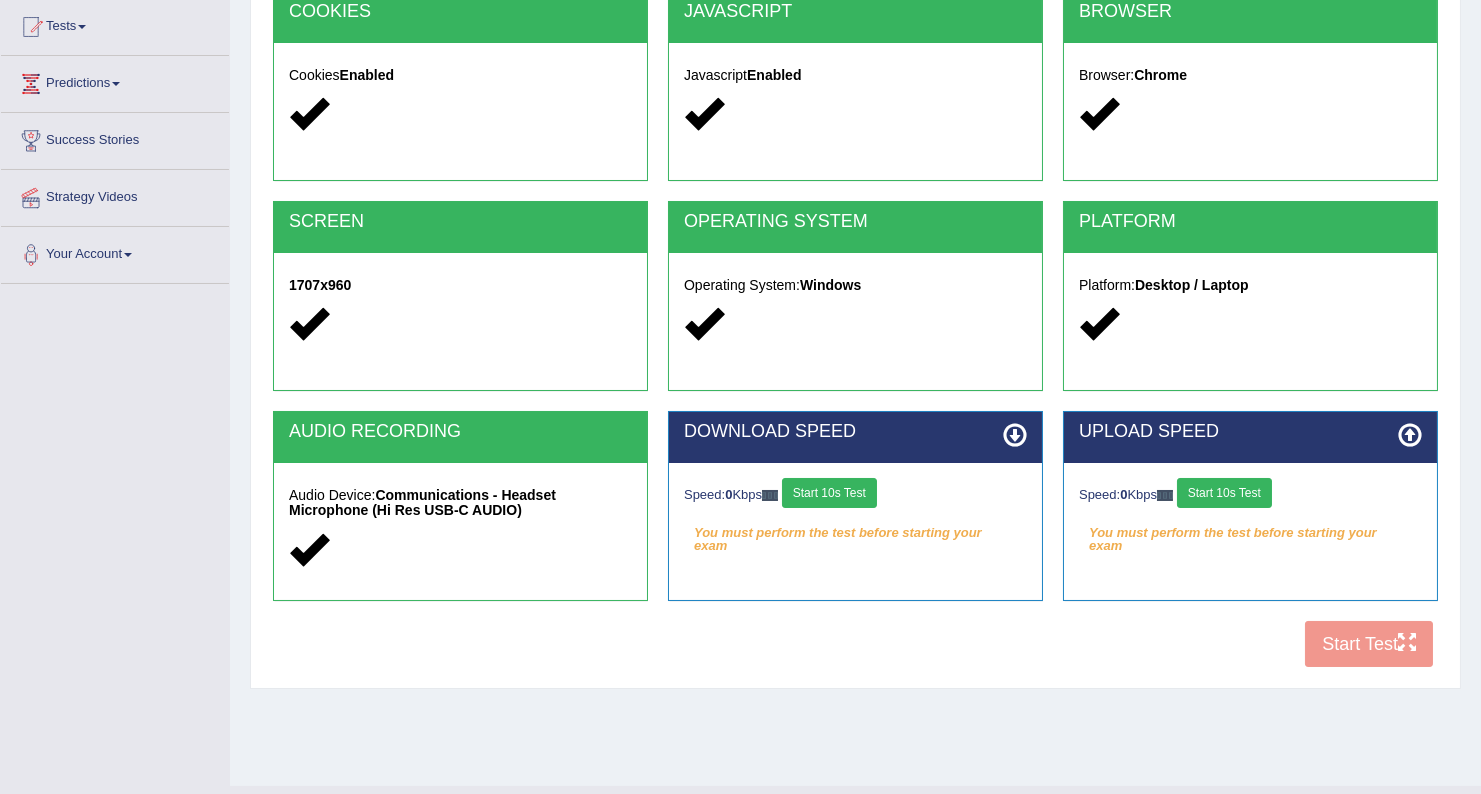 scroll, scrollTop: 0, scrollLeft: 0, axis: both 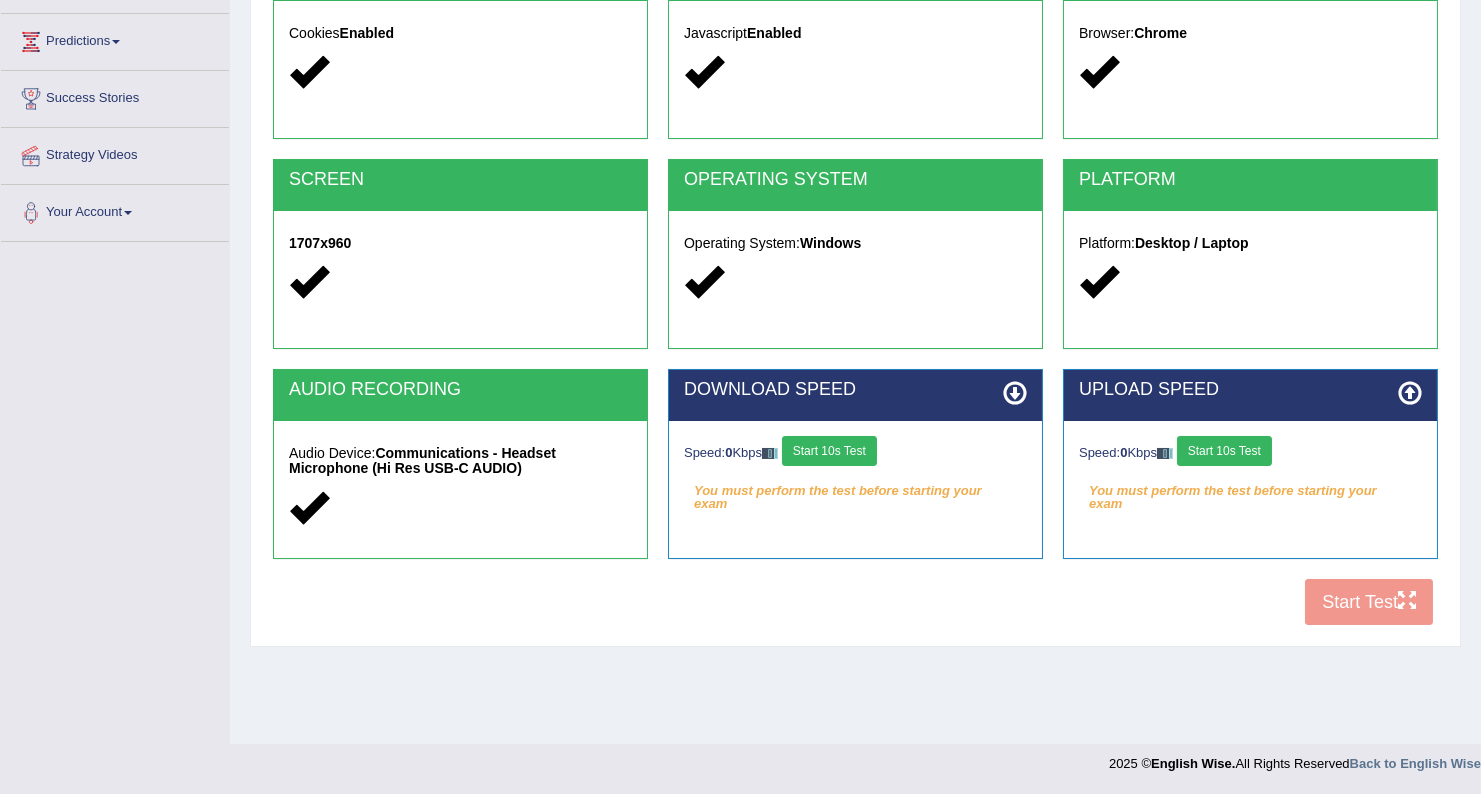 click on "Start 10s Test" at bounding box center (829, 451) 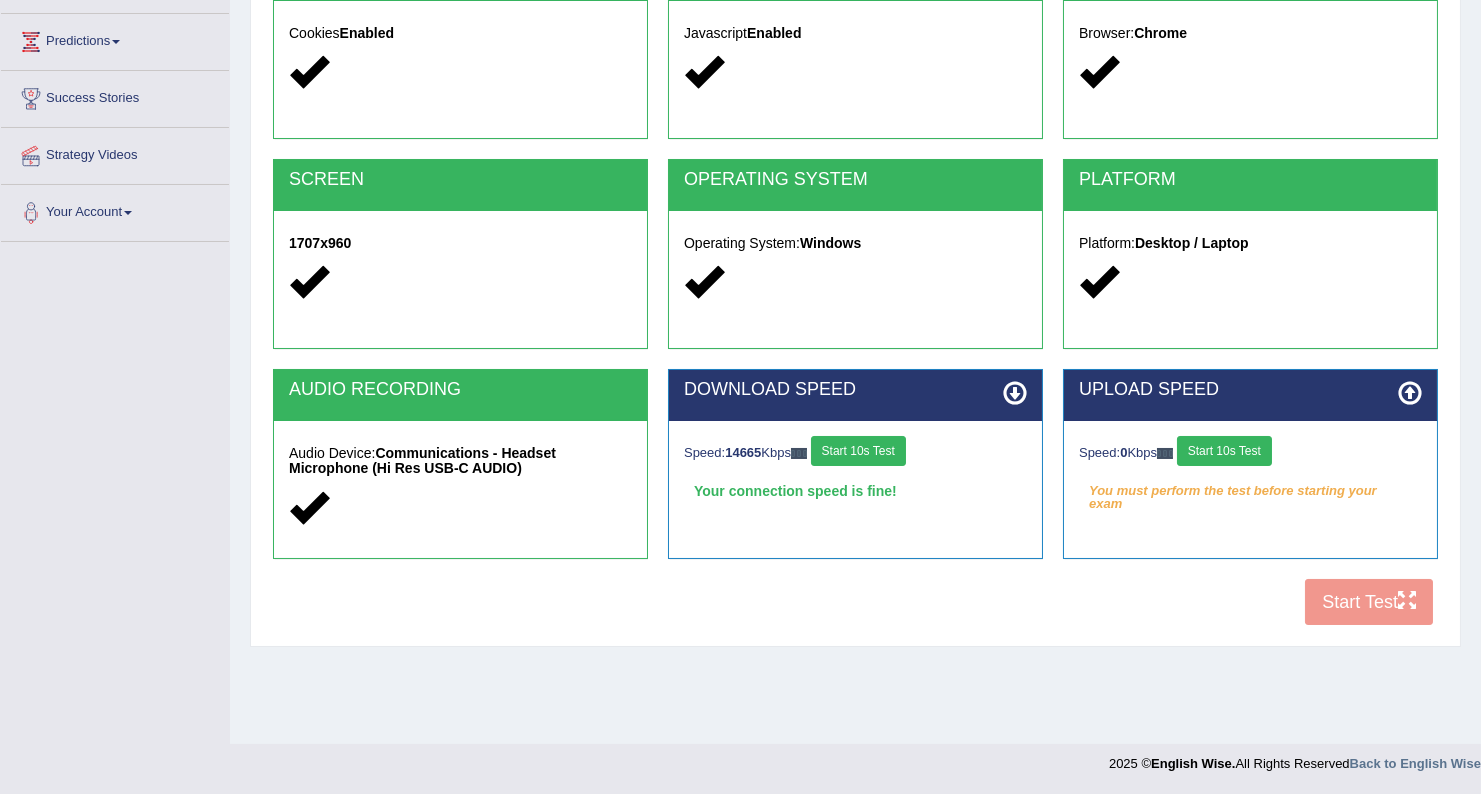 click on "Start 10s Test" at bounding box center [1224, 451] 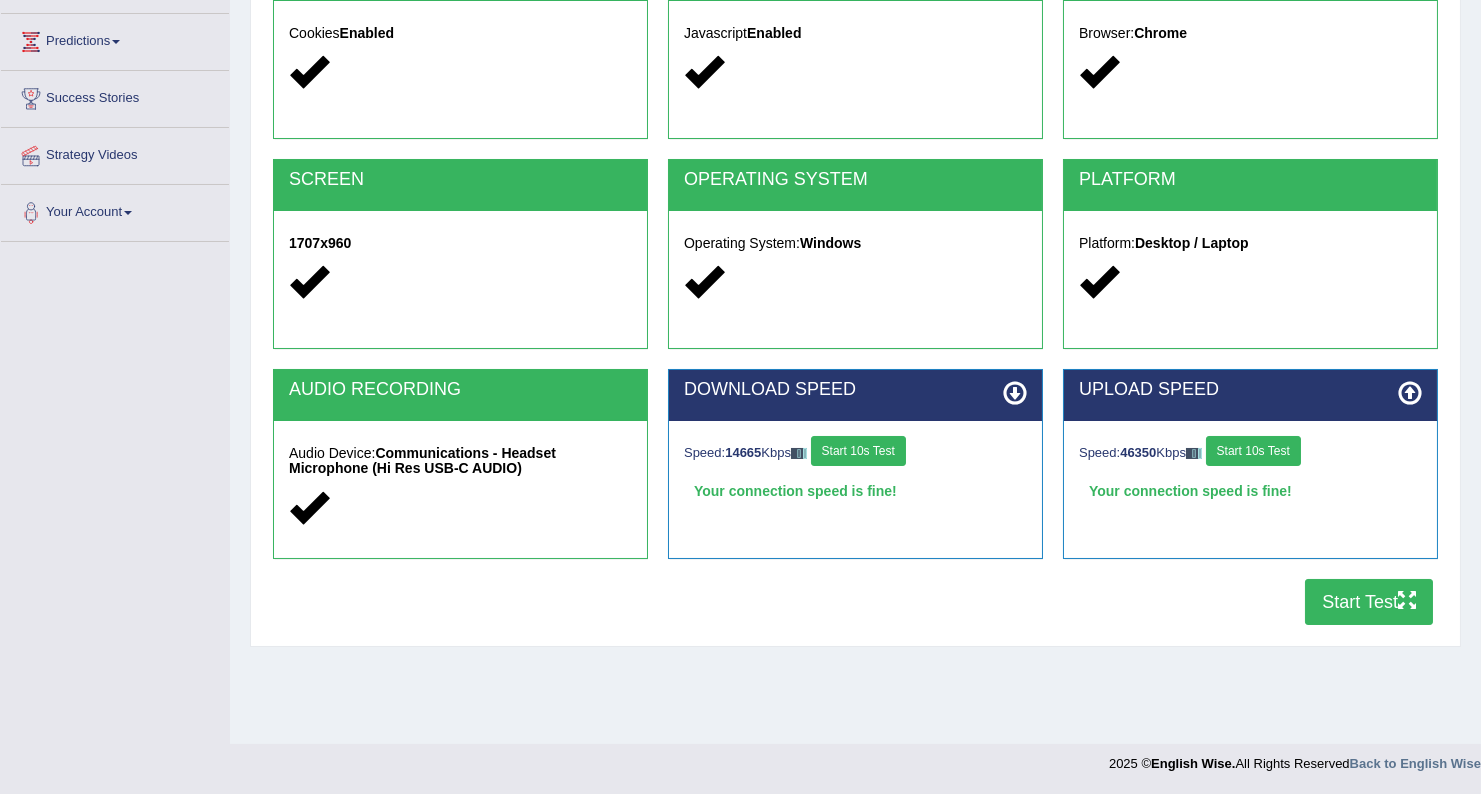 type 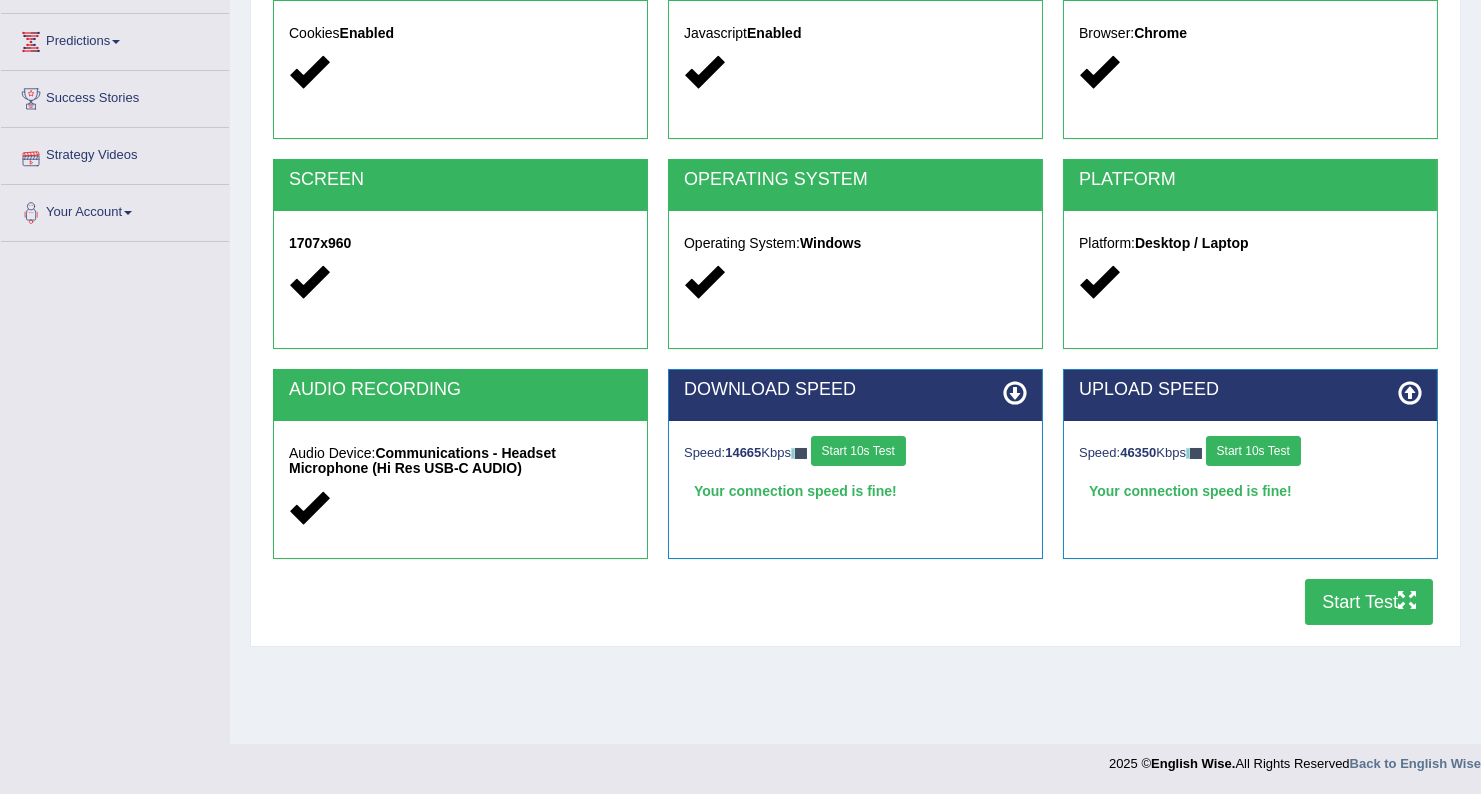 click on "Start Test" at bounding box center (1369, 602) 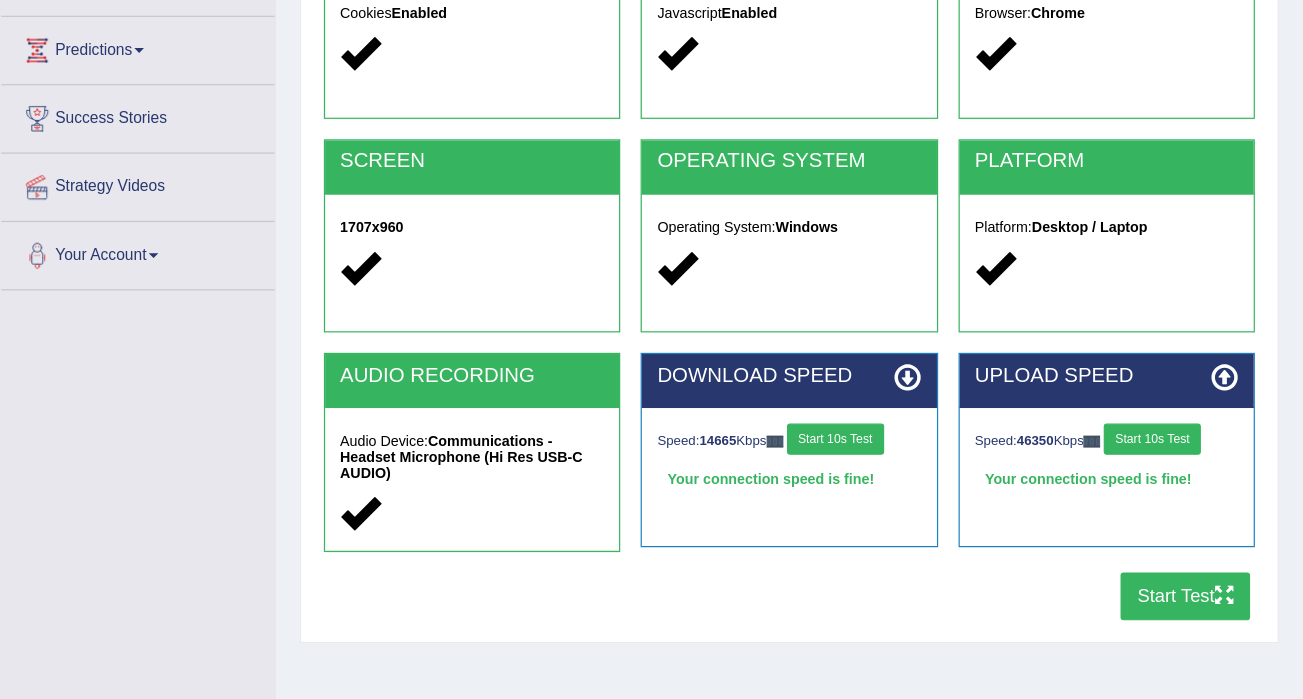 scroll, scrollTop: 256, scrollLeft: 0, axis: vertical 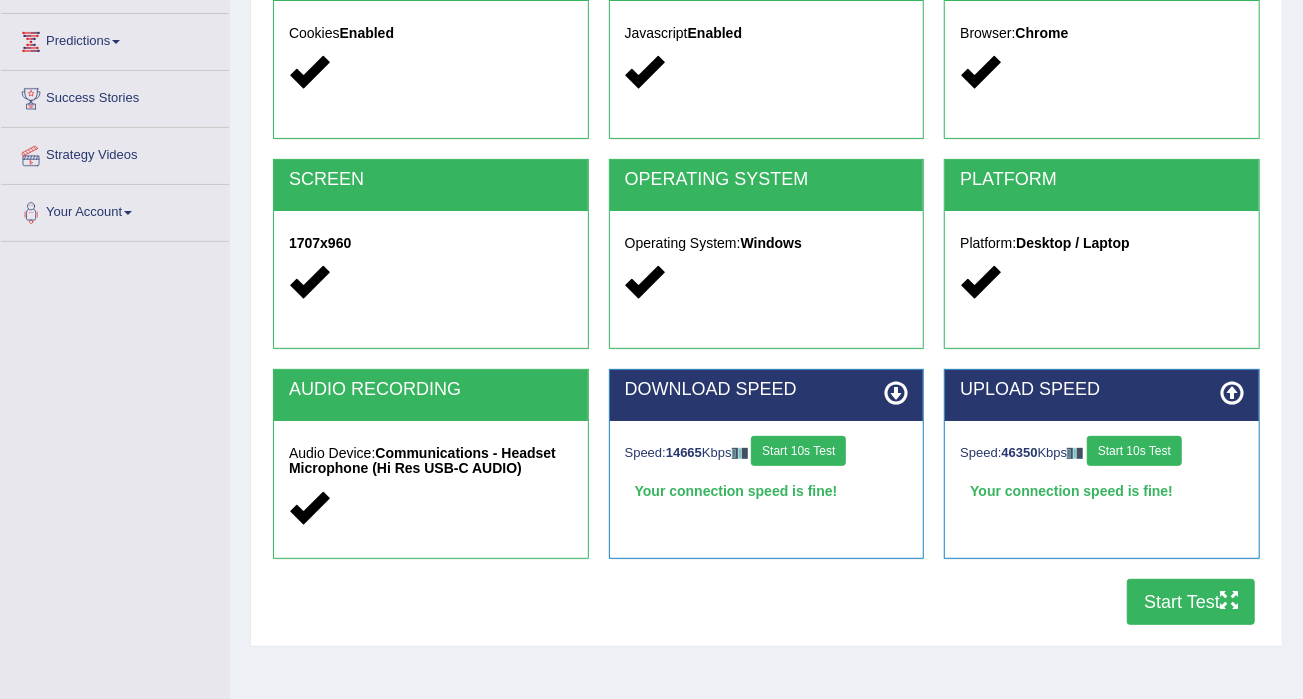 type 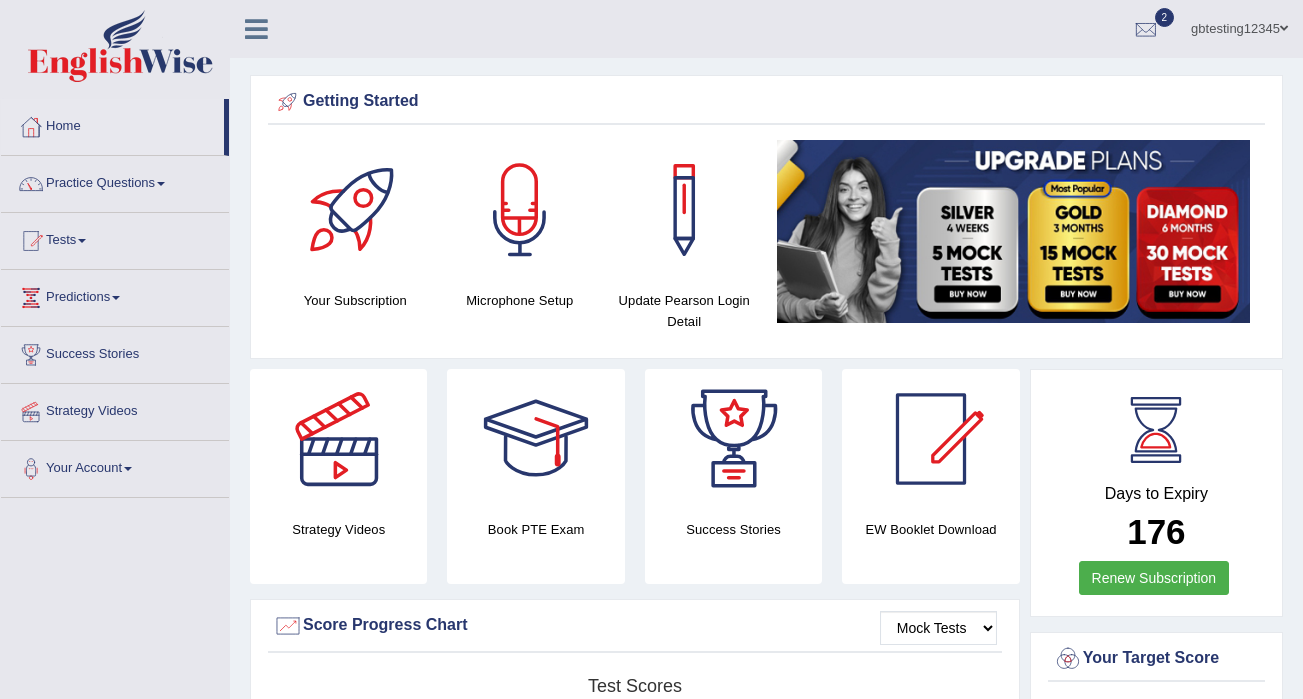 scroll, scrollTop: 0, scrollLeft: 0, axis: both 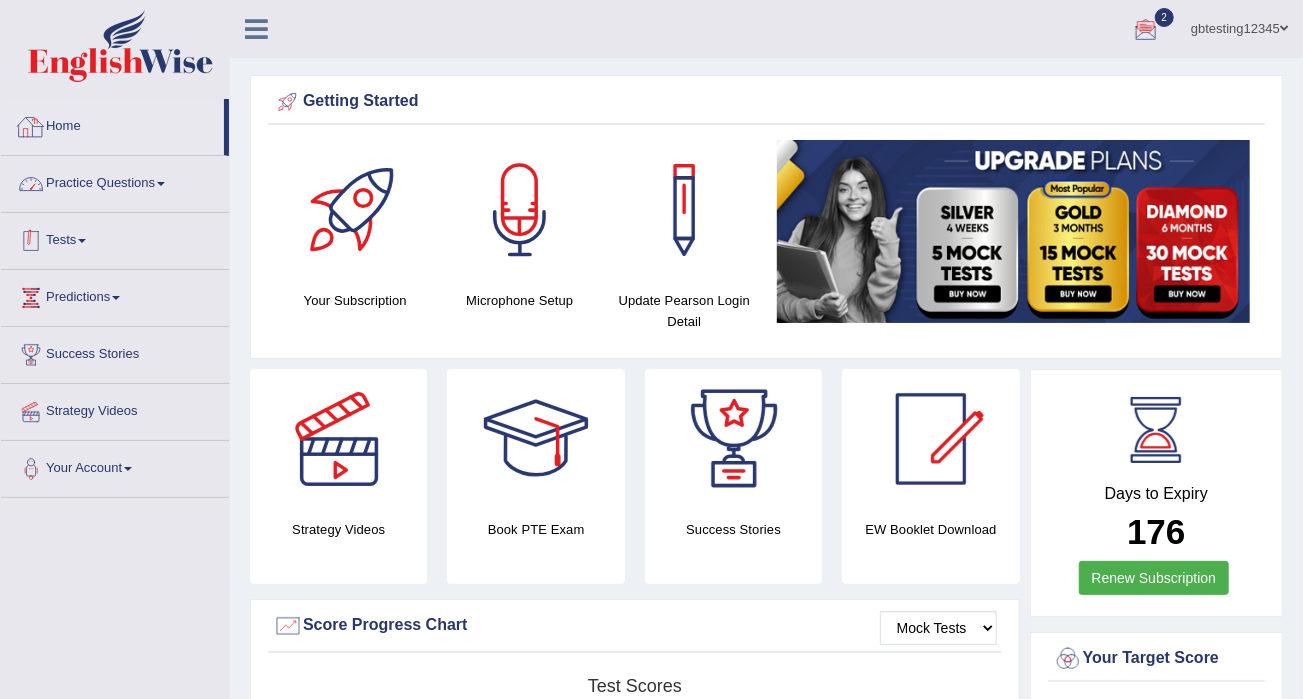 click on "Tests" at bounding box center [115, 238] 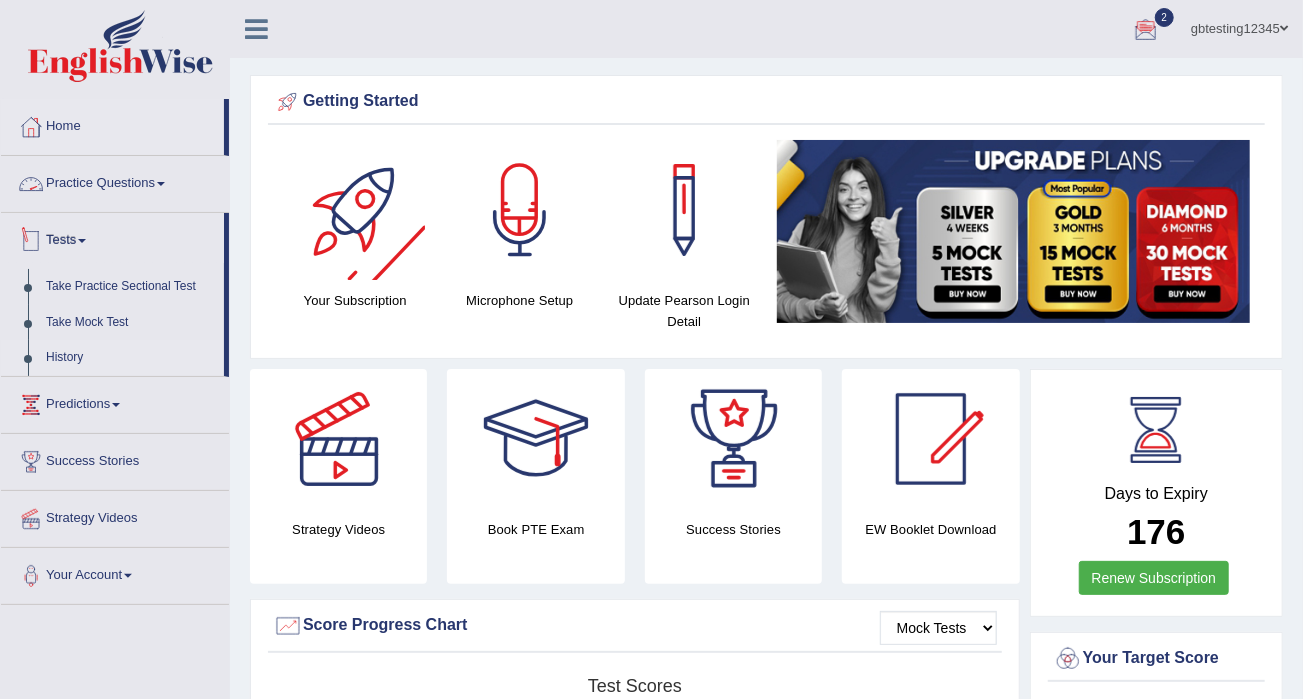 click on "History" at bounding box center (130, 358) 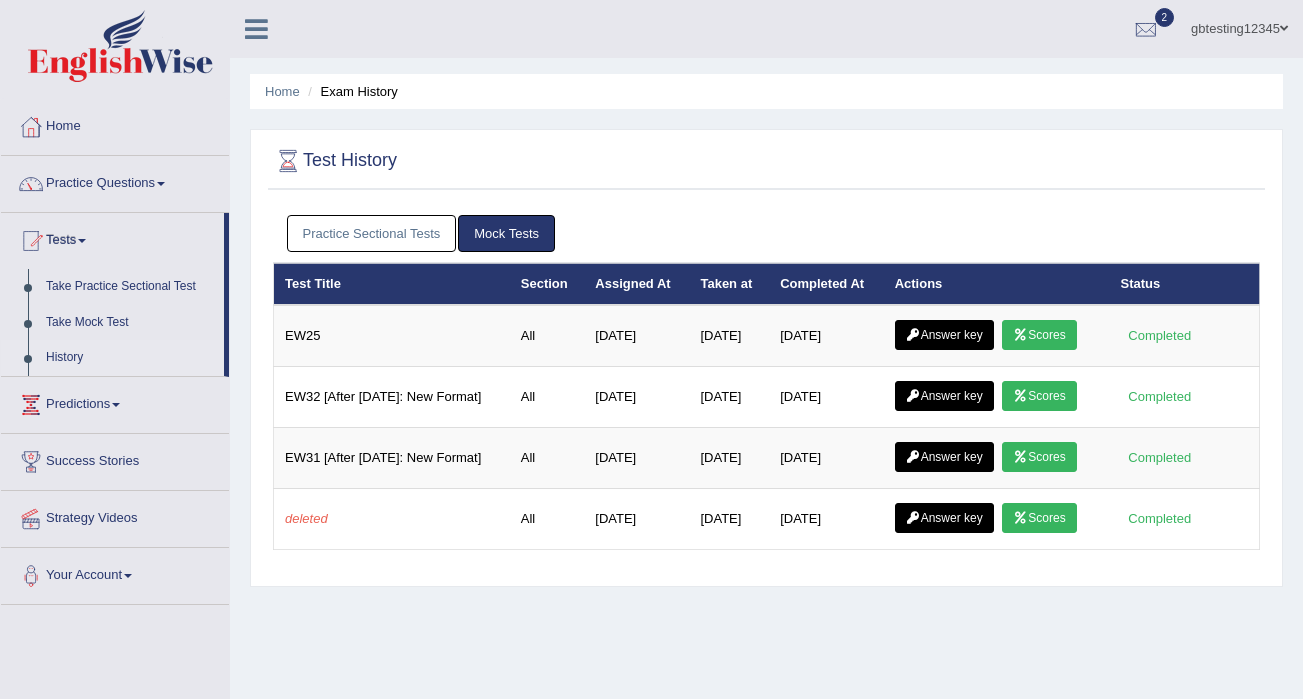 scroll, scrollTop: 0, scrollLeft: 0, axis: both 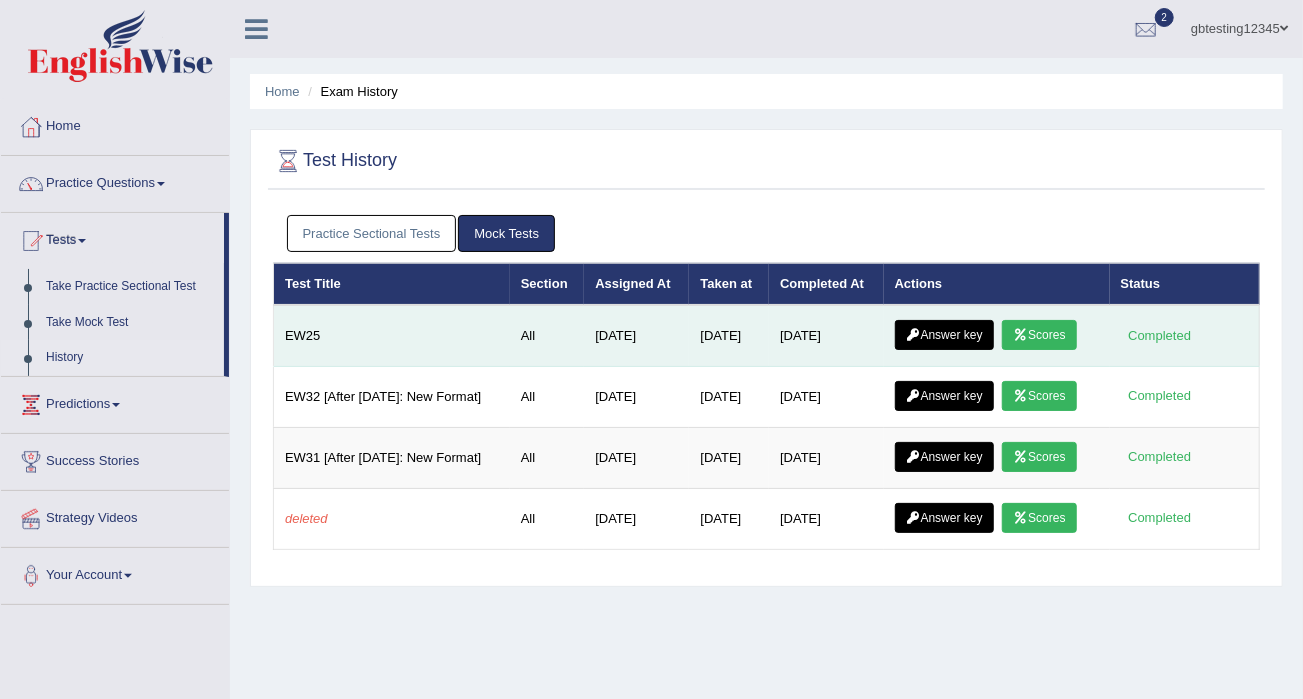 click on "Answer key" at bounding box center (944, 335) 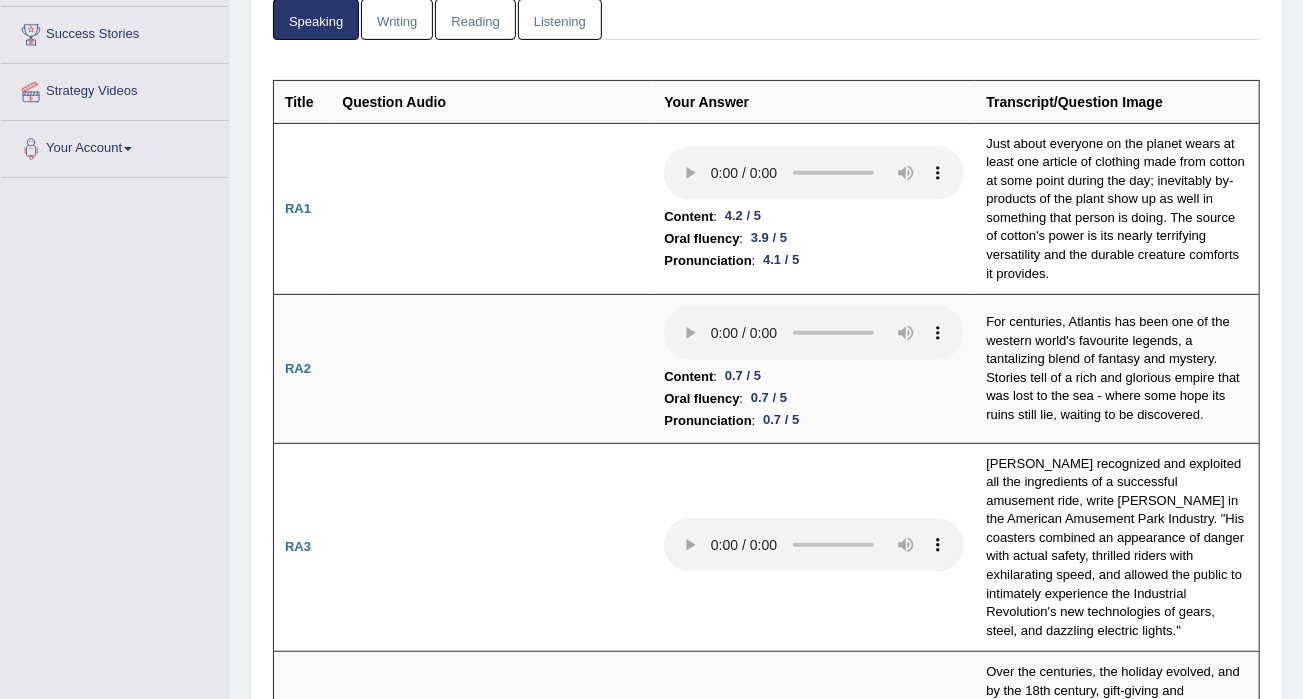 scroll, scrollTop: 320, scrollLeft: 0, axis: vertical 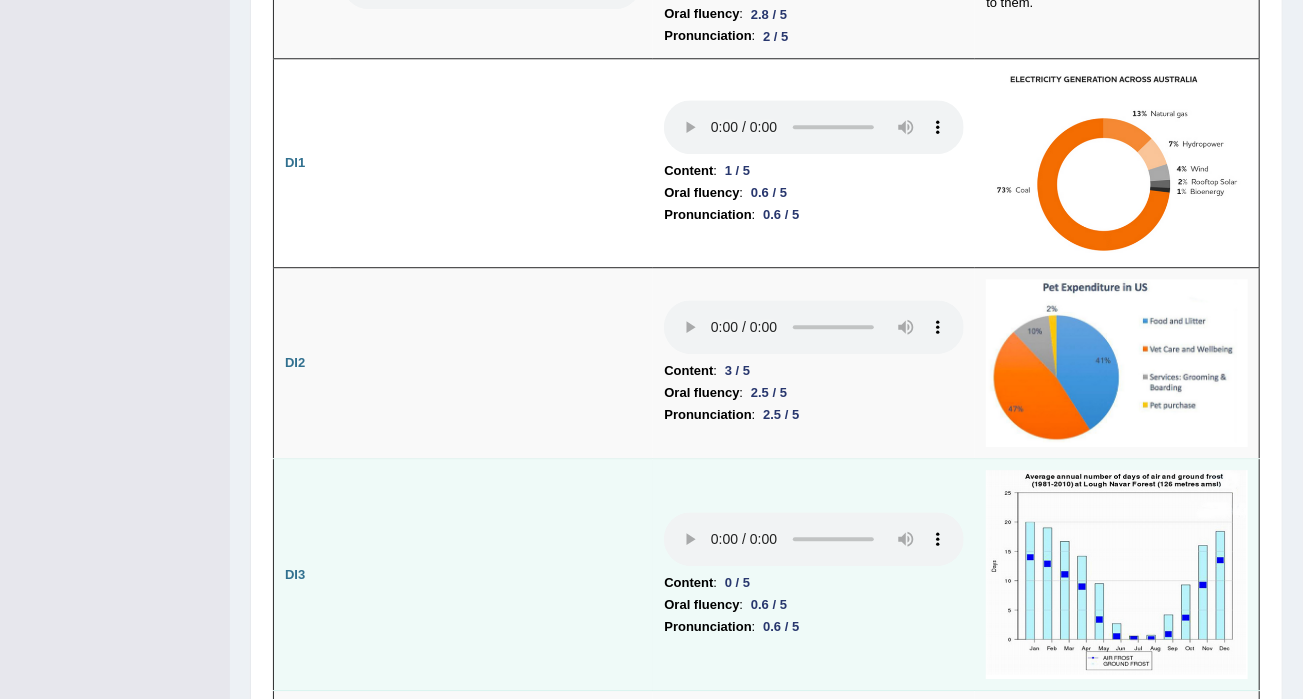 drag, startPoint x: 0, startPoint y: 0, endPoint x: 502, endPoint y: 439, distance: 666.8771 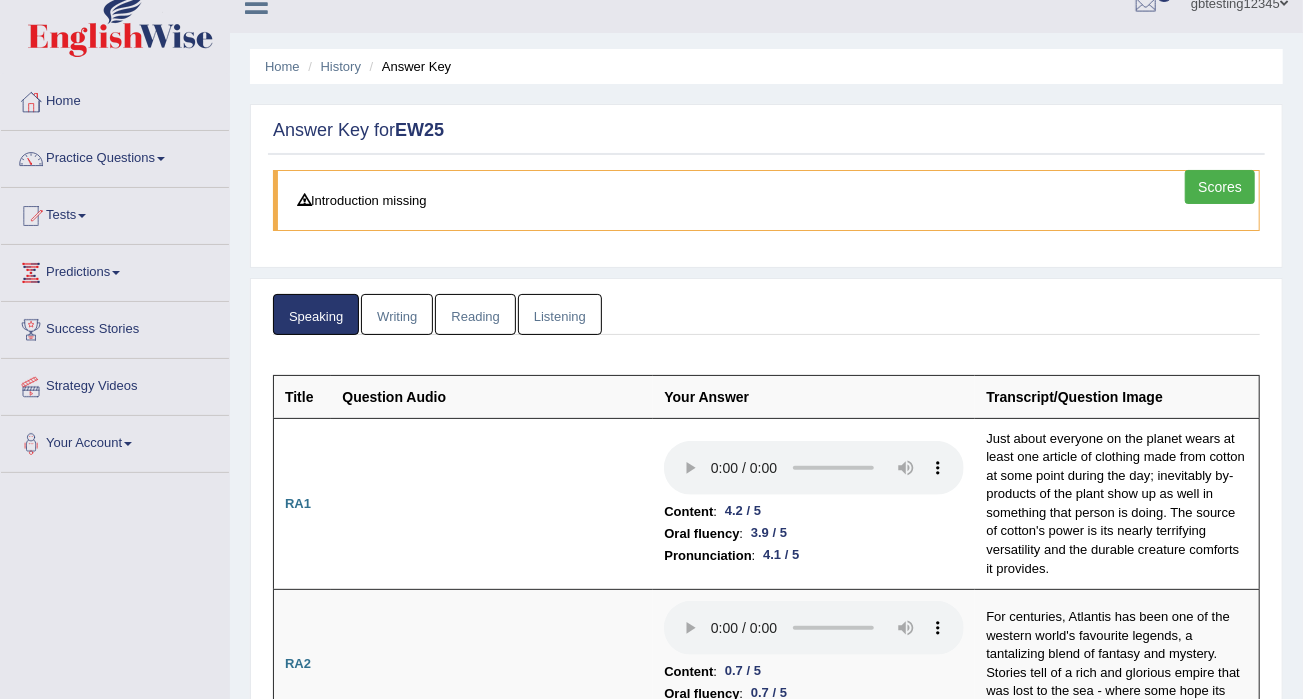scroll, scrollTop: 0, scrollLeft: 0, axis: both 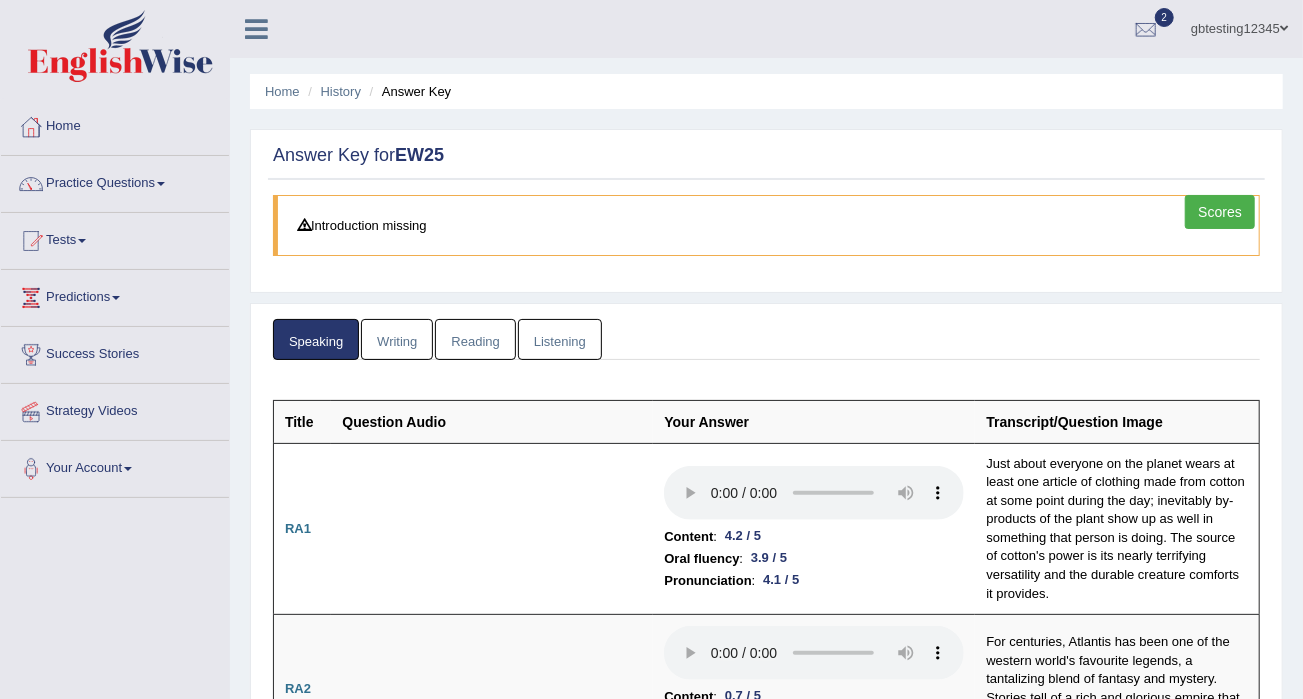 click on "Writing" at bounding box center (397, 339) 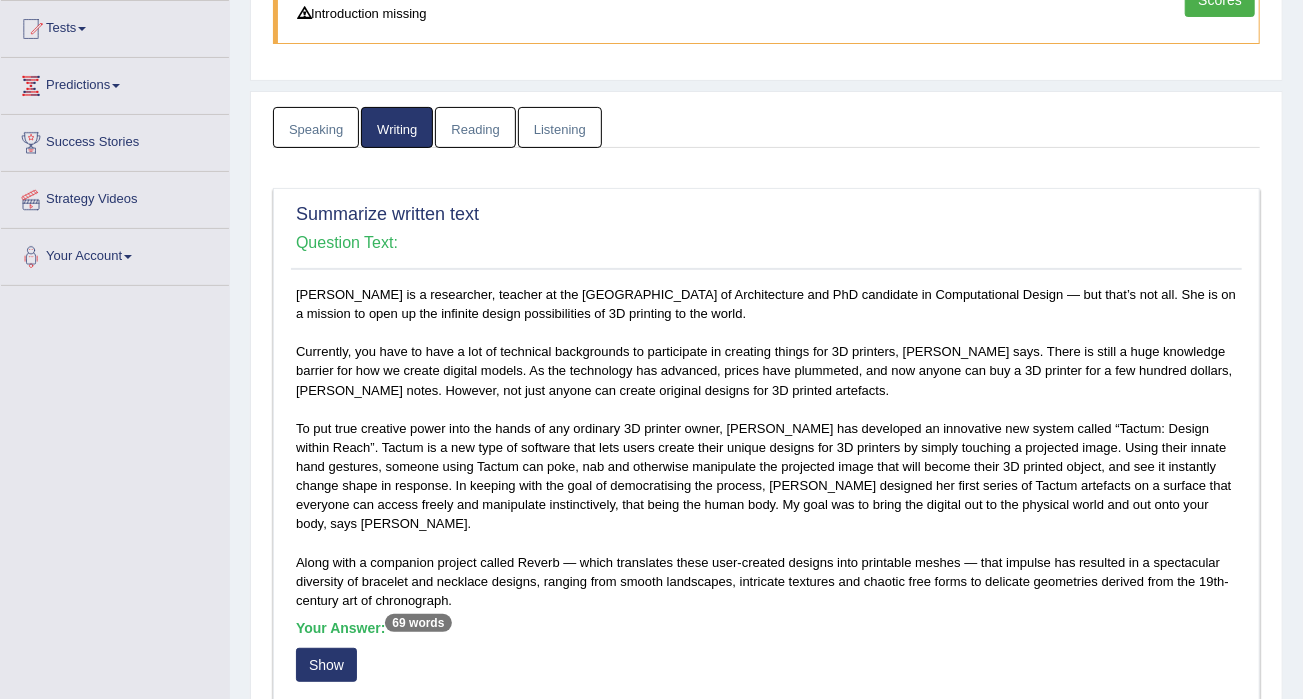 scroll, scrollTop: 0, scrollLeft: 0, axis: both 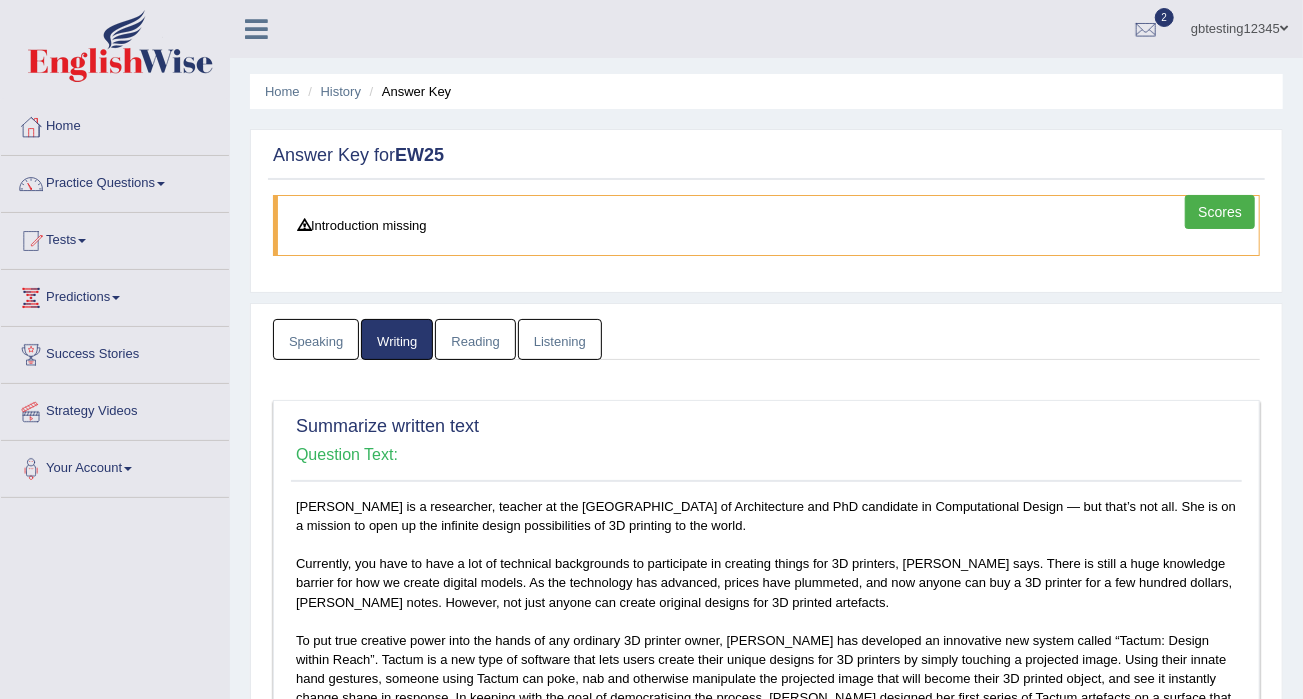 click on "Reading" at bounding box center (475, 339) 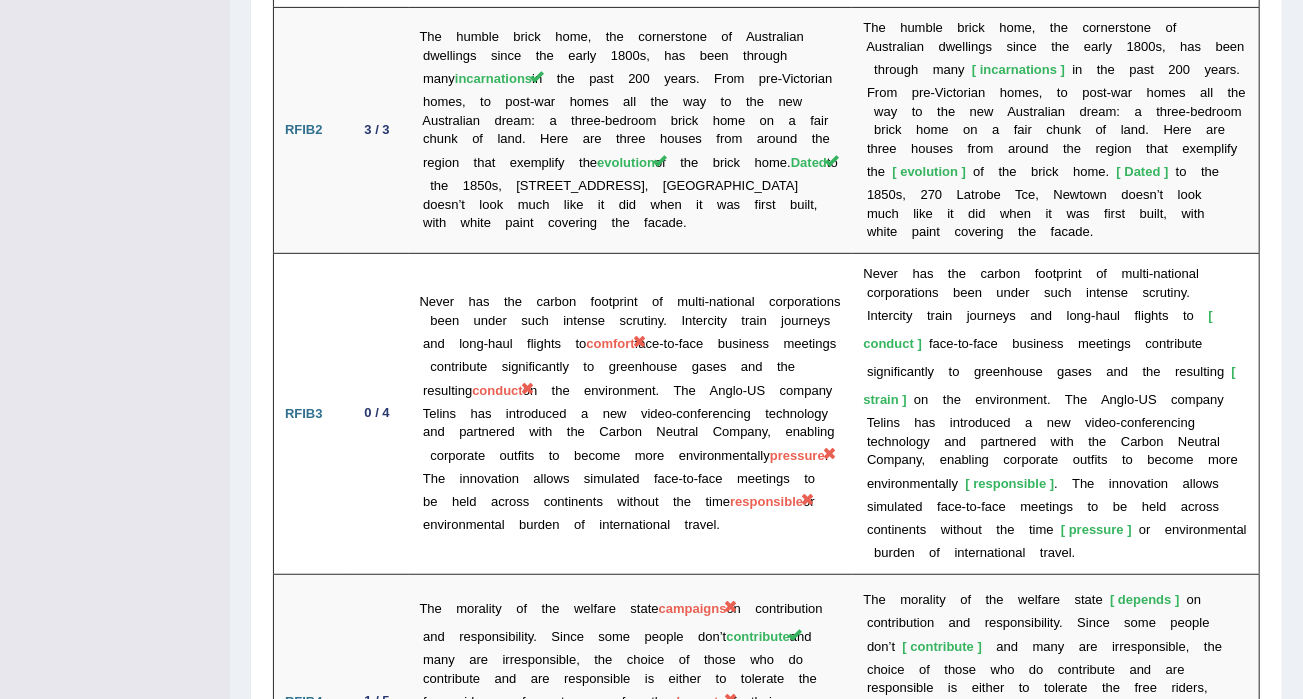 scroll, scrollTop: 4414, scrollLeft: 0, axis: vertical 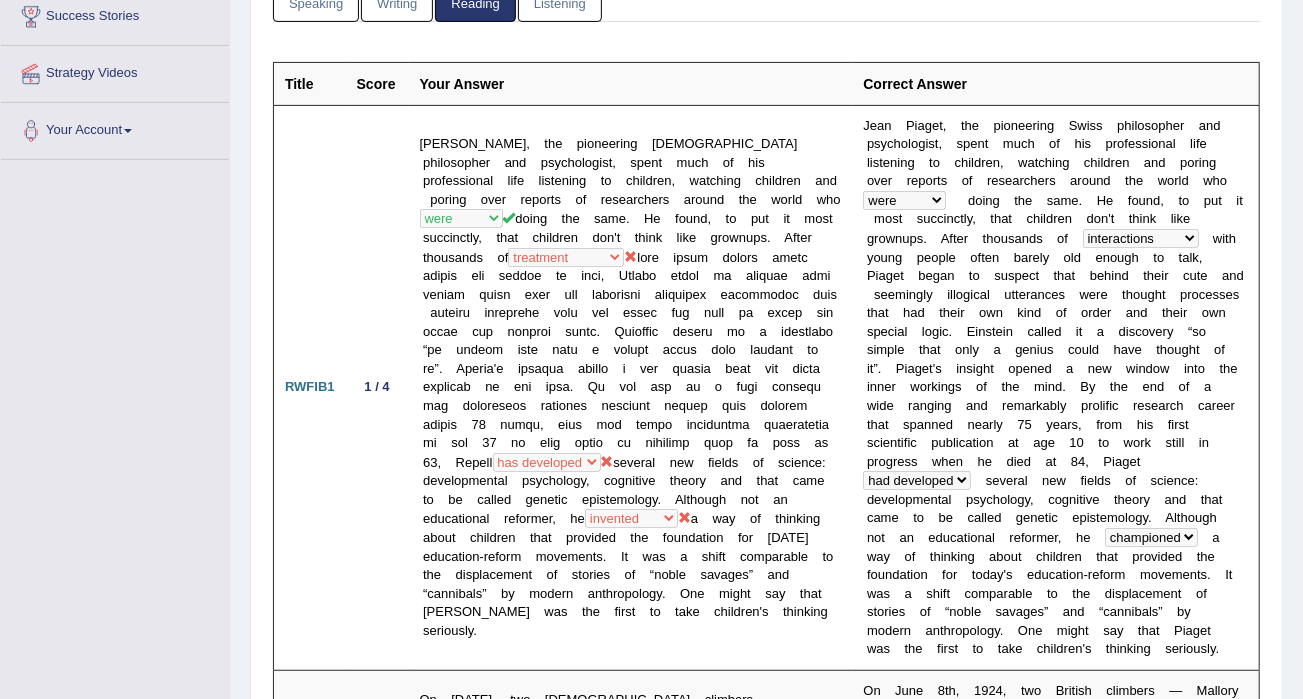 click on "Listening" at bounding box center (560, 1) 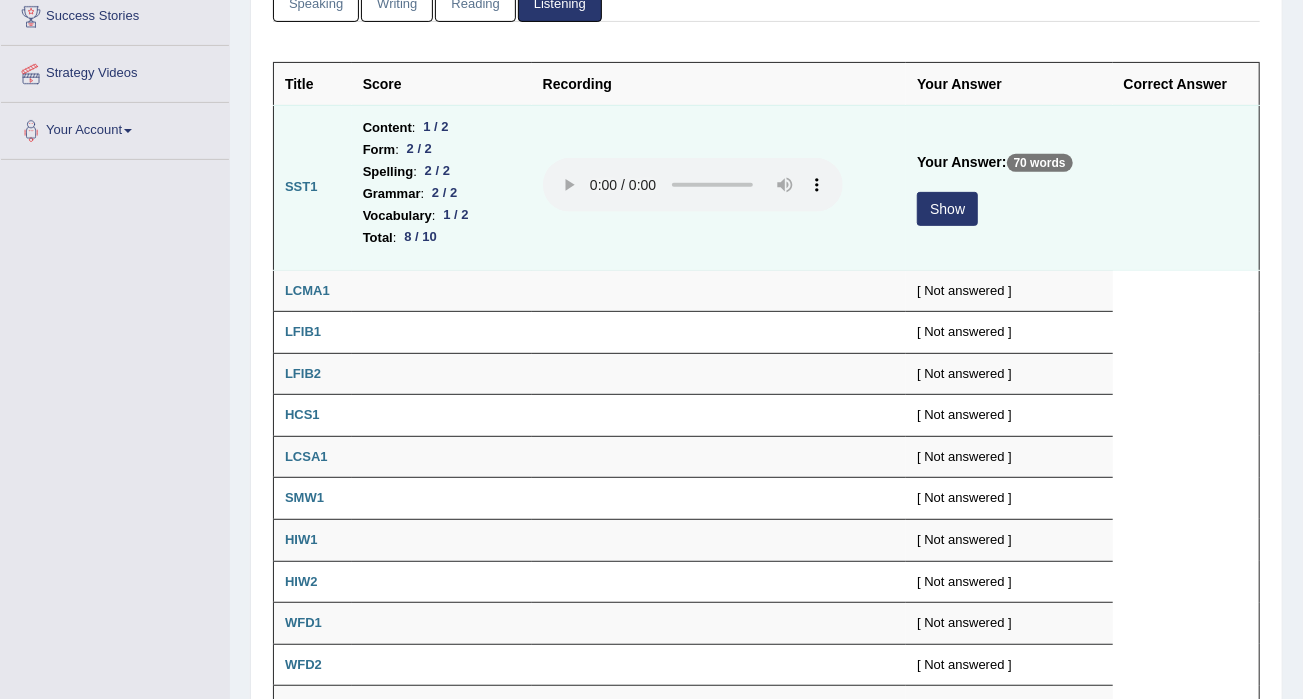 click on "Show" at bounding box center [947, 209] 